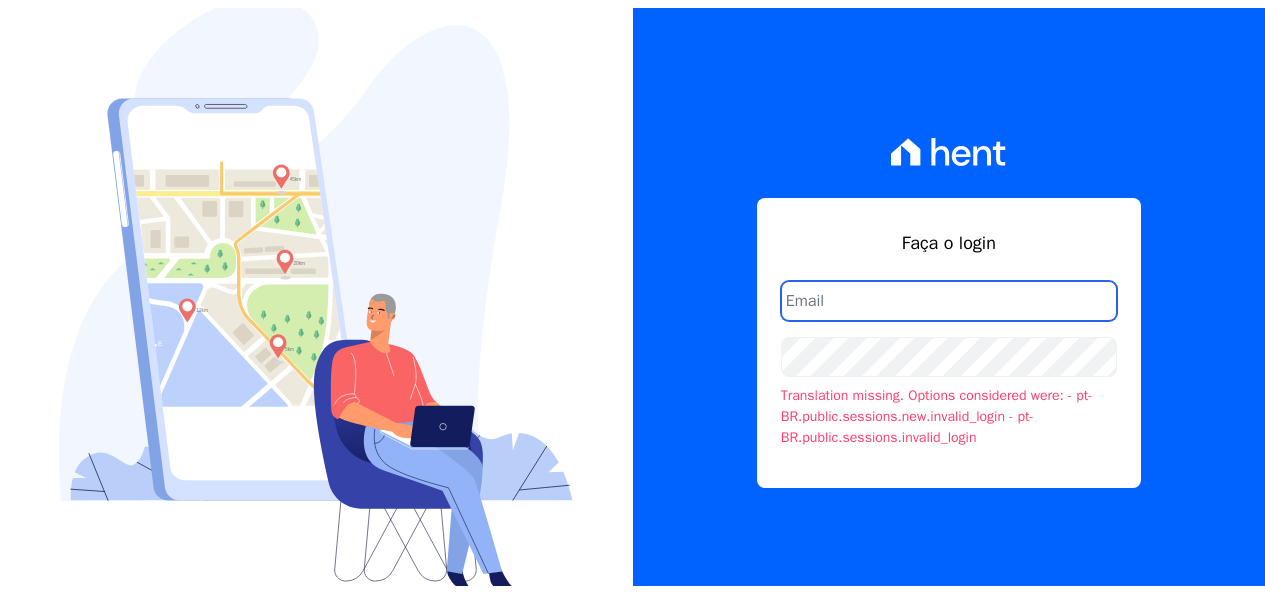 scroll, scrollTop: 0, scrollLeft: 0, axis: both 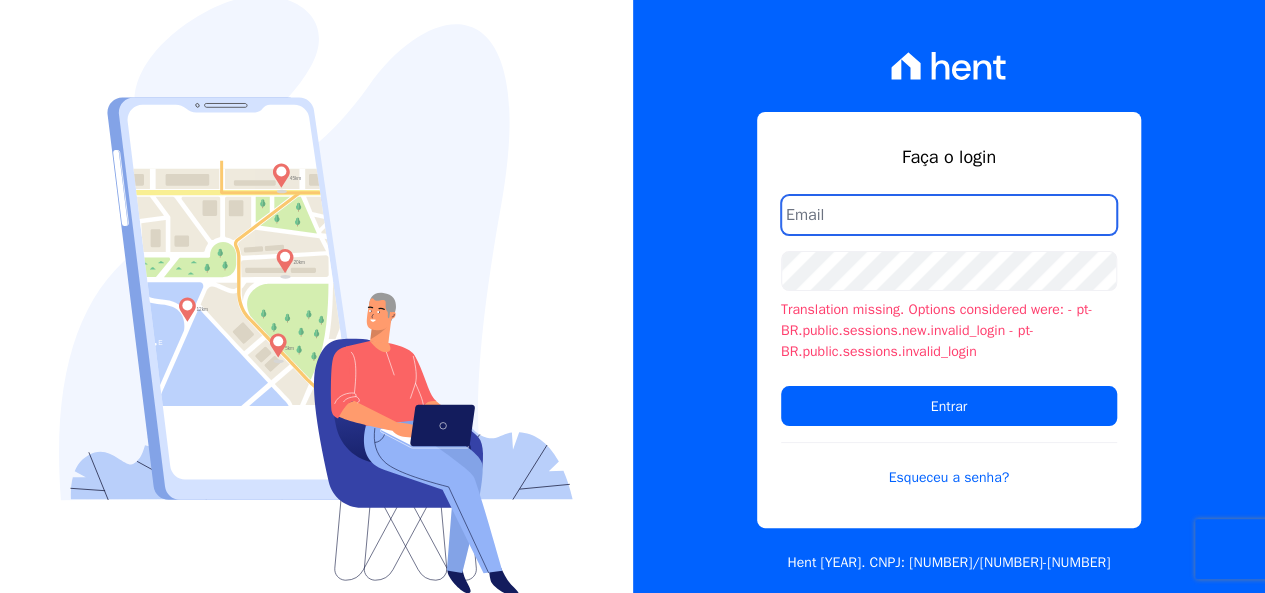 click at bounding box center (949, 215) 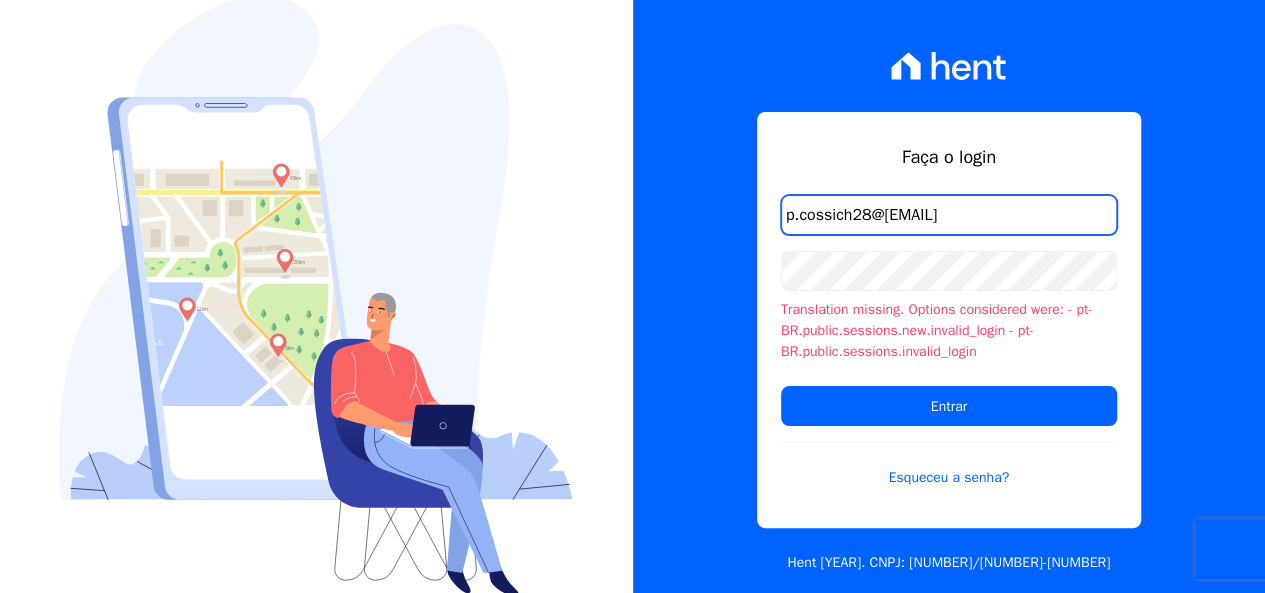 drag, startPoint x: 850, startPoint y: 214, endPoint x: 965, endPoint y: 214, distance: 115 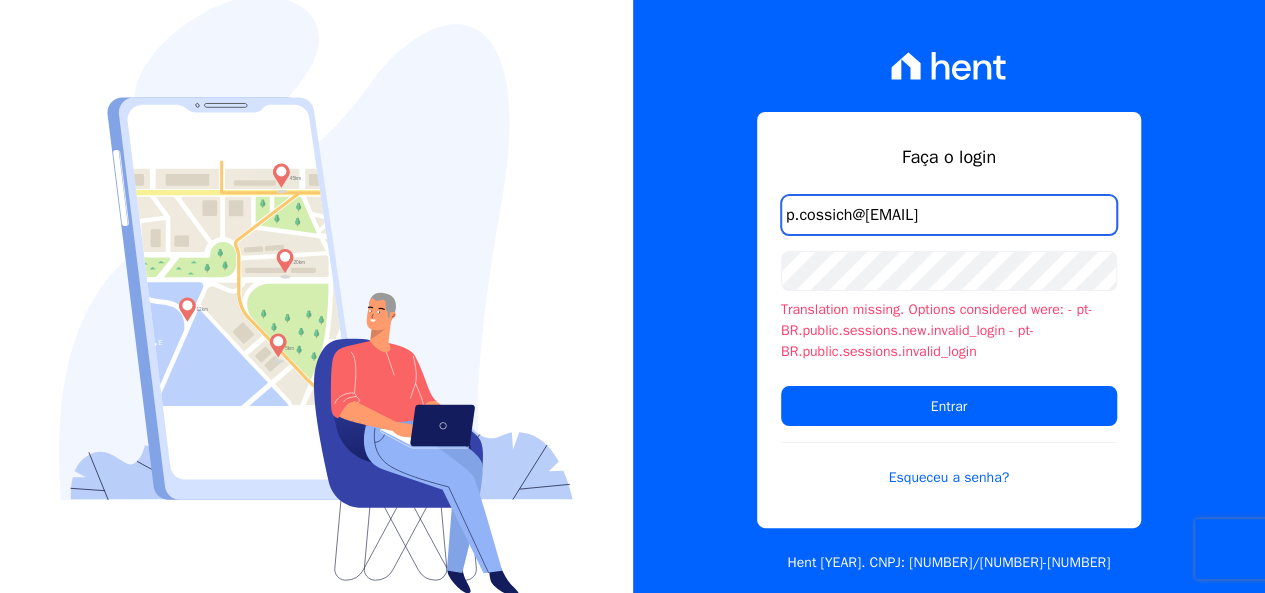 type on "[EMAIL]" 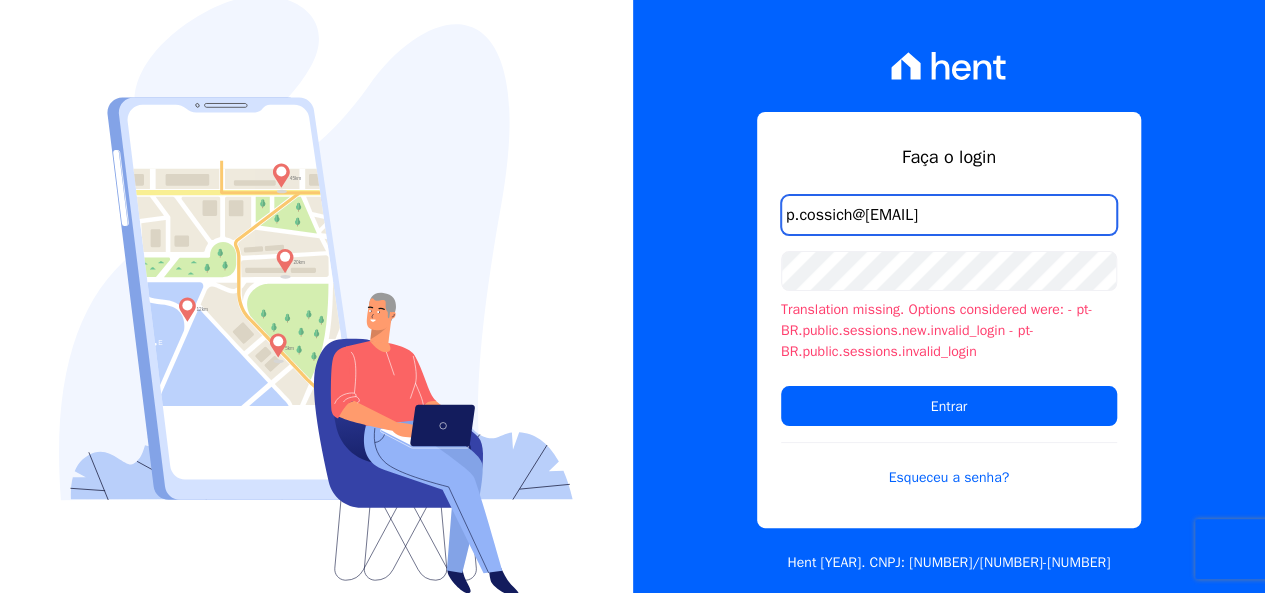 click on "Entrar" at bounding box center [949, 406] 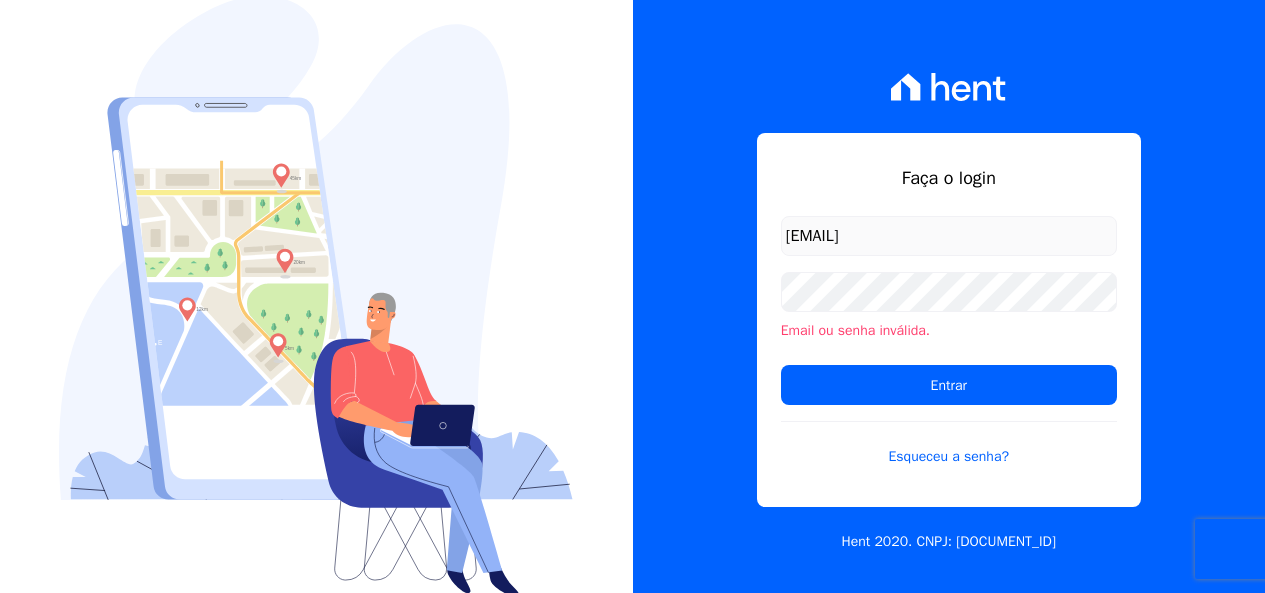 scroll, scrollTop: 0, scrollLeft: 0, axis: both 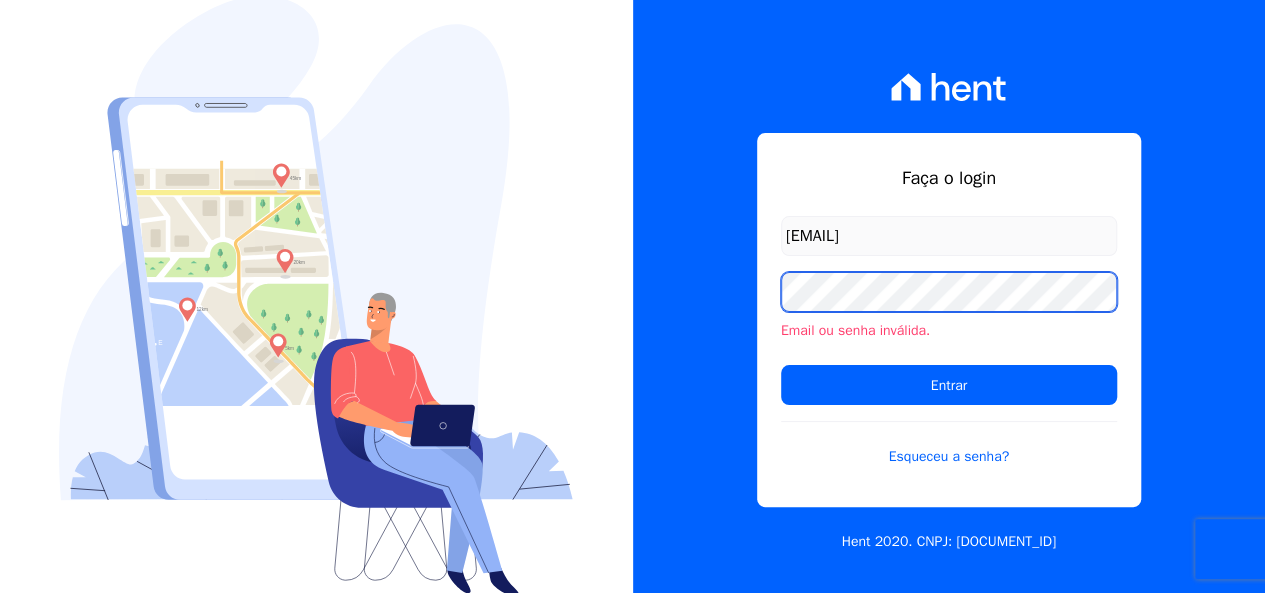 click on "Entrar" at bounding box center [949, 385] 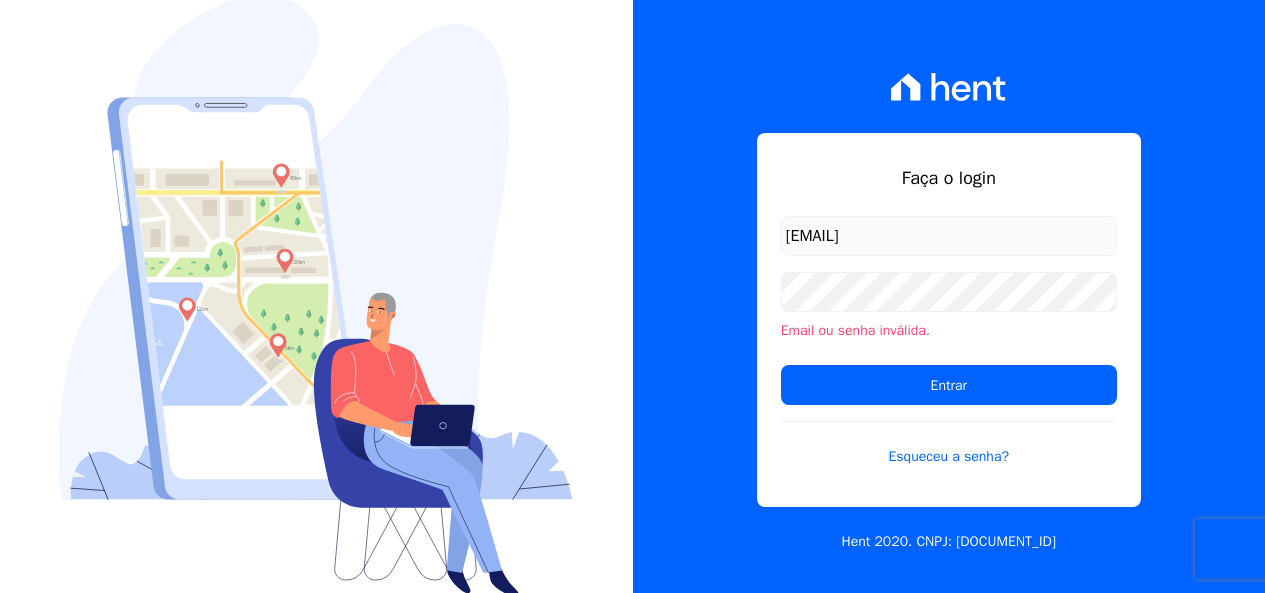 scroll, scrollTop: 0, scrollLeft: 0, axis: both 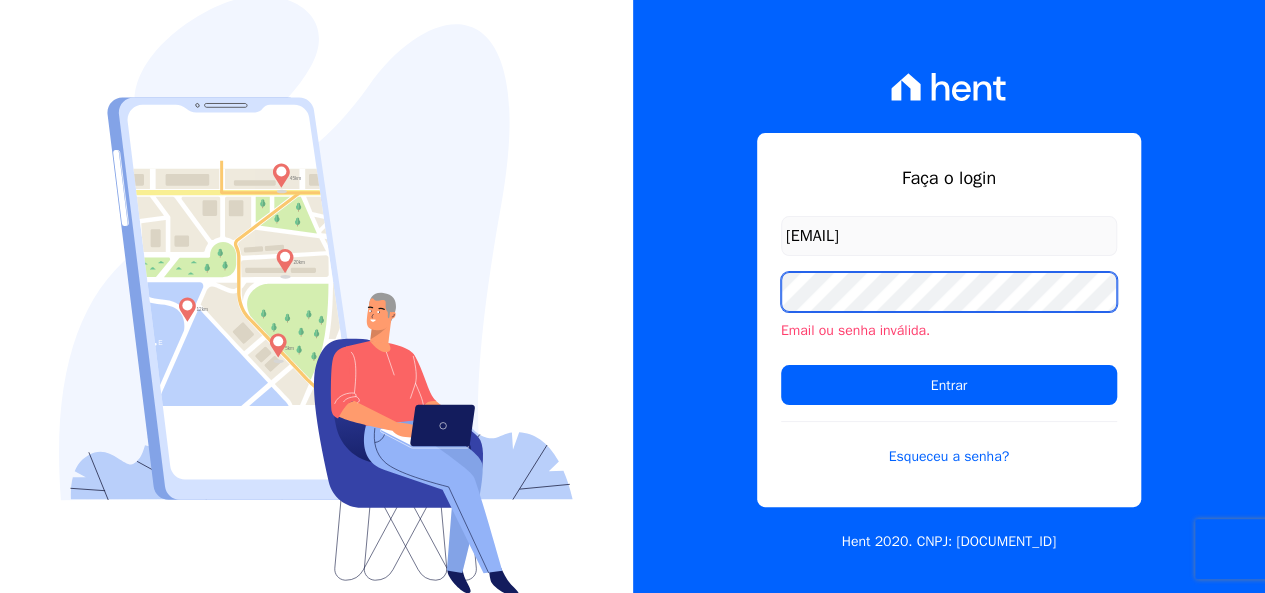 click on "Entrar" at bounding box center [949, 385] 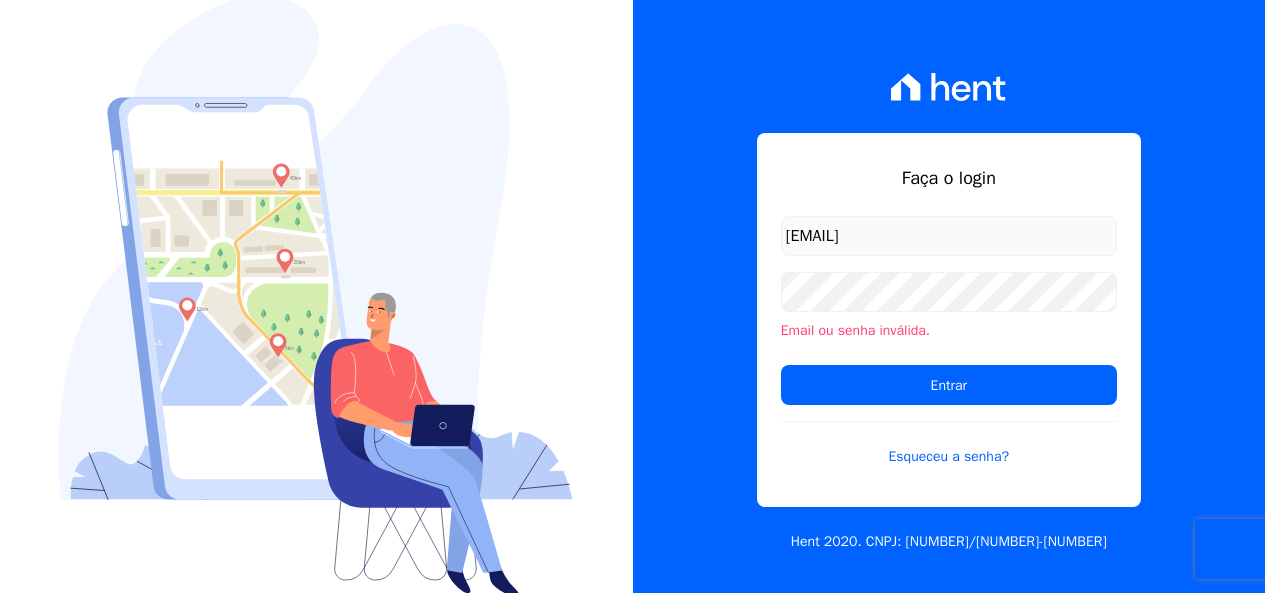 scroll, scrollTop: 0, scrollLeft: 0, axis: both 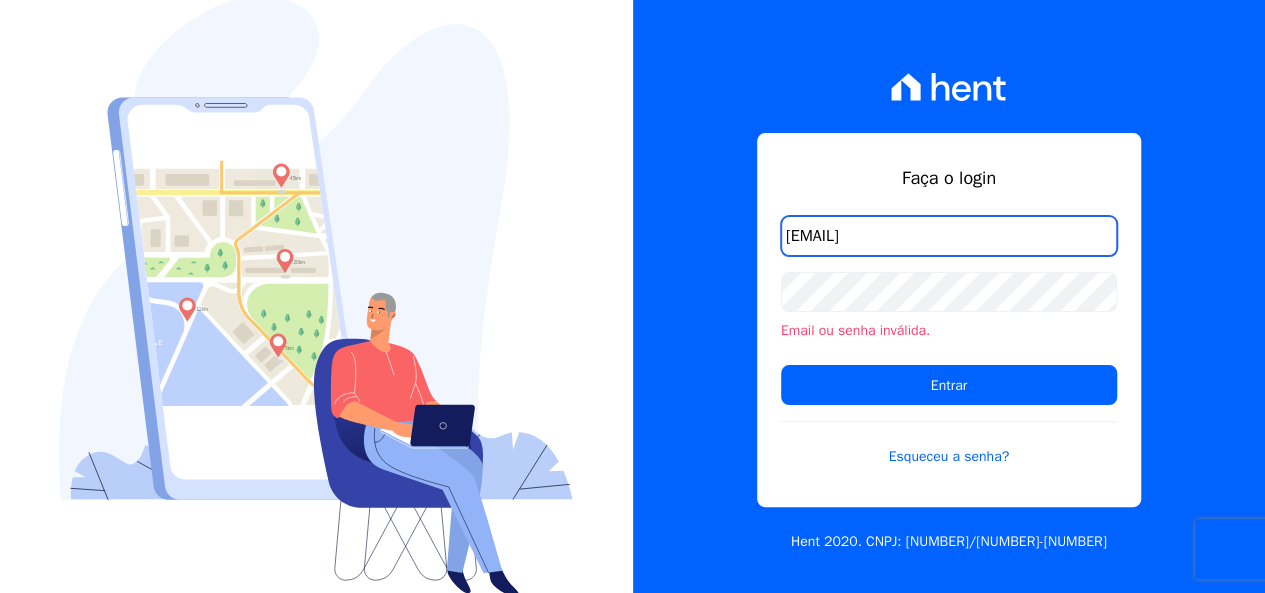 drag, startPoint x: 989, startPoint y: 239, endPoint x: 585, endPoint y: 229, distance: 404.12375 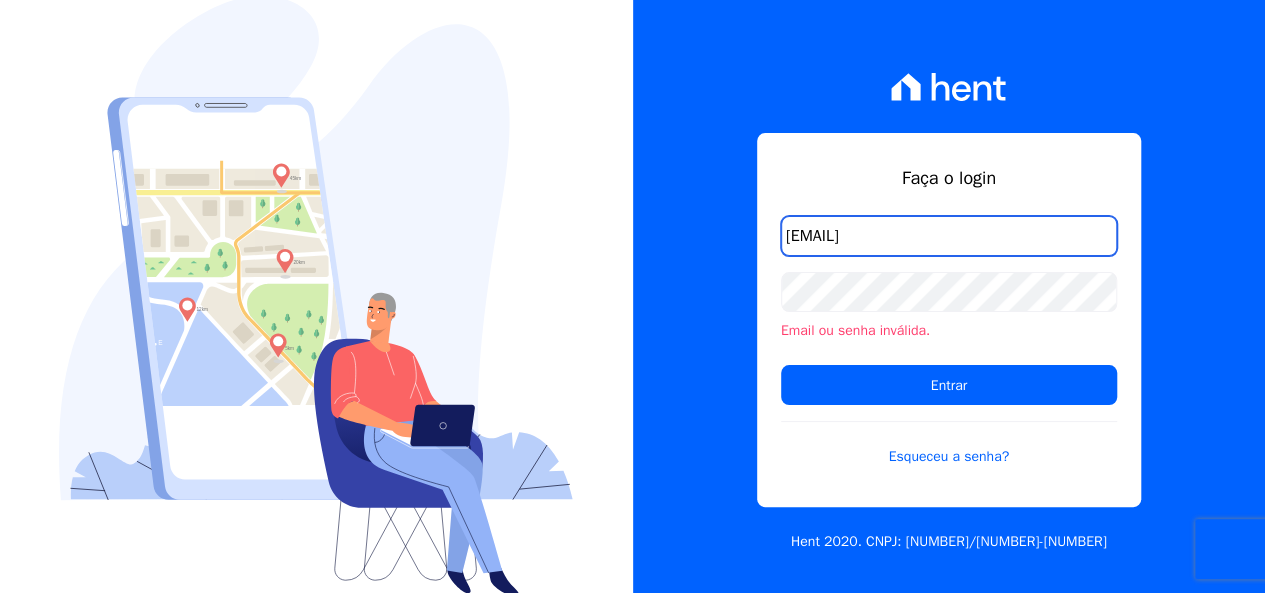 click on "Faça o login
[EMAIL]
Email ou senha inválida.
Entrar
Esqueceu a senha?
Hent 2020. CNPJ: [NUMBER]/[NUMBER]-[NUMBER]" at bounding box center (632, 296) 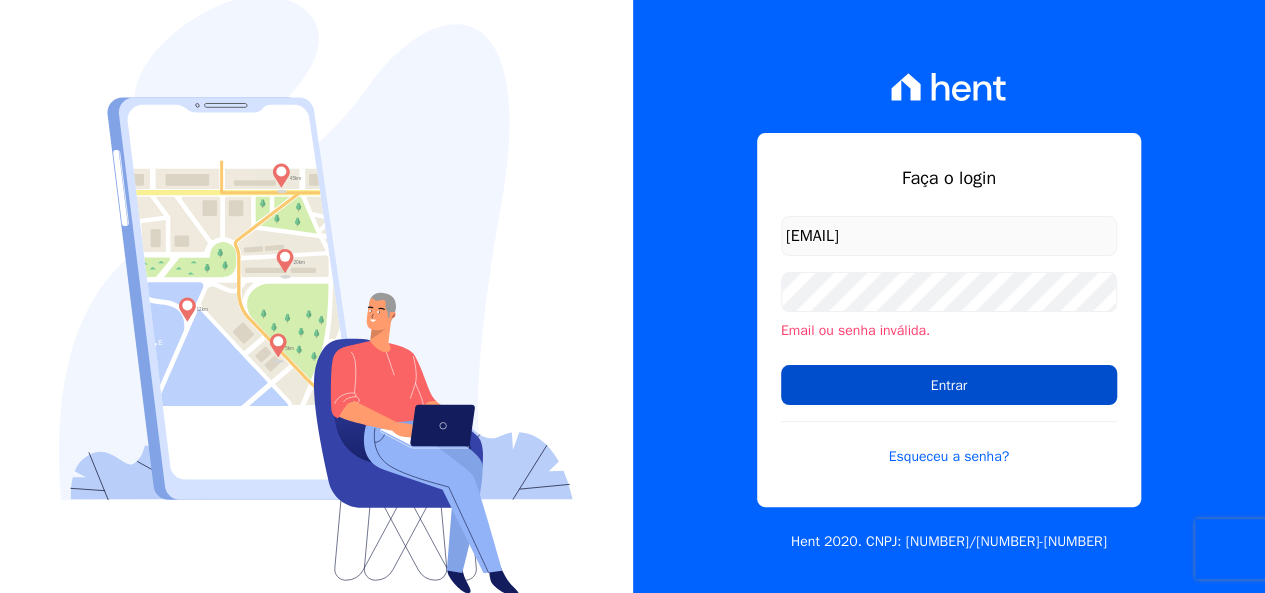 click on "Entrar" at bounding box center (949, 385) 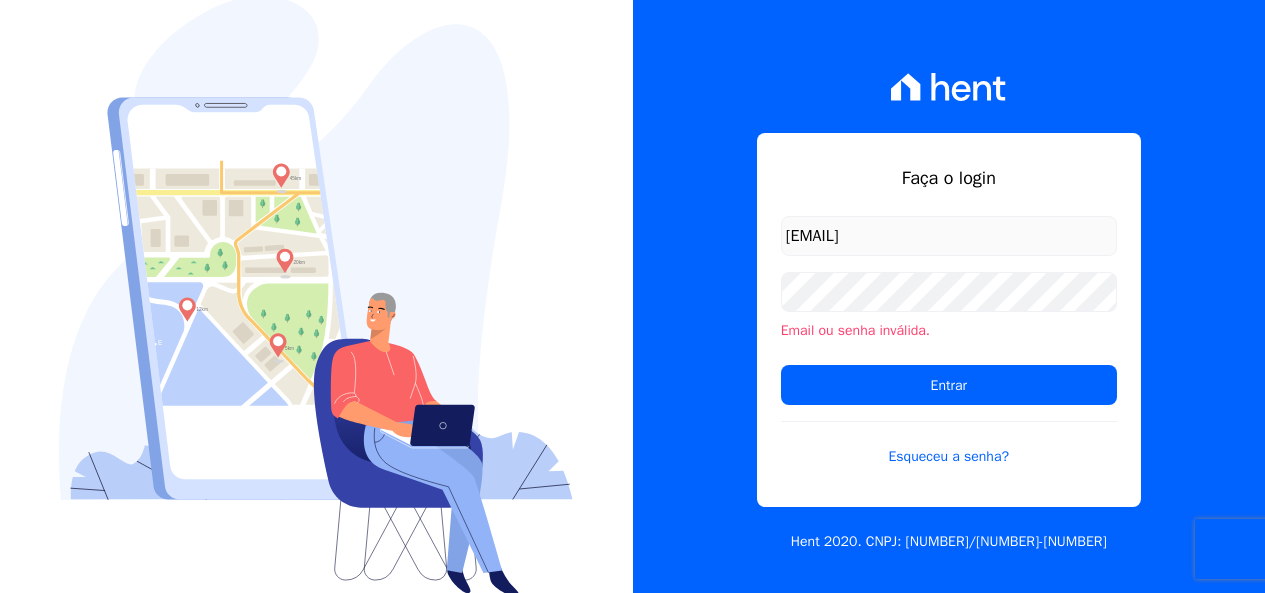 scroll, scrollTop: 0, scrollLeft: 0, axis: both 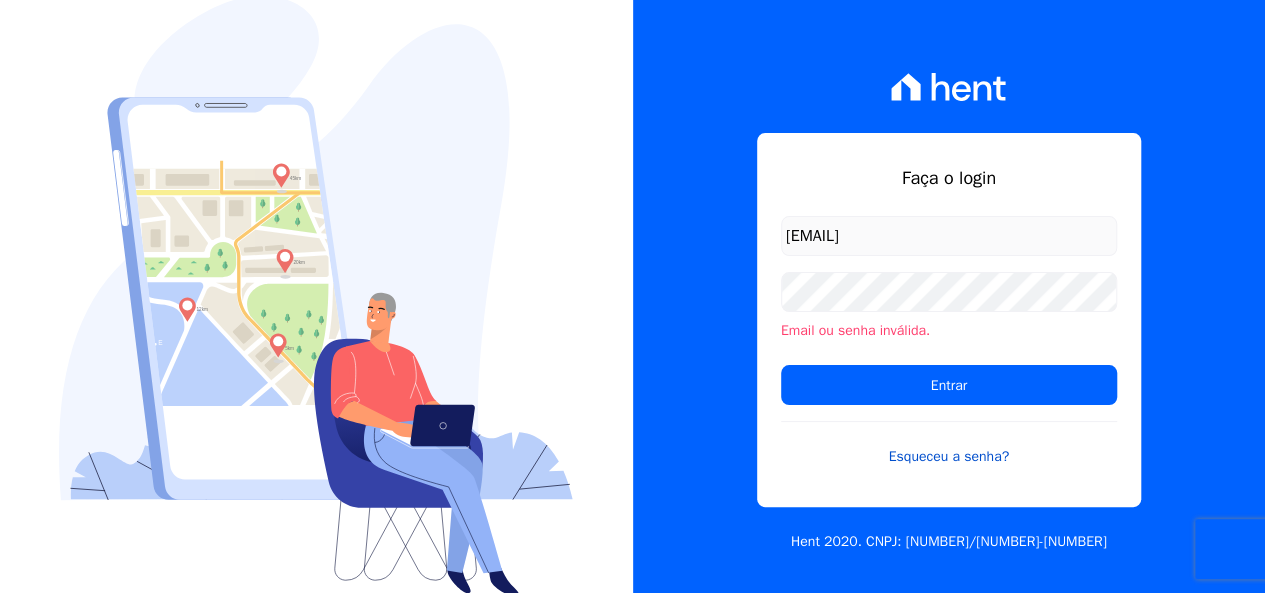 click on "Esqueceu a senha?" at bounding box center [949, 444] 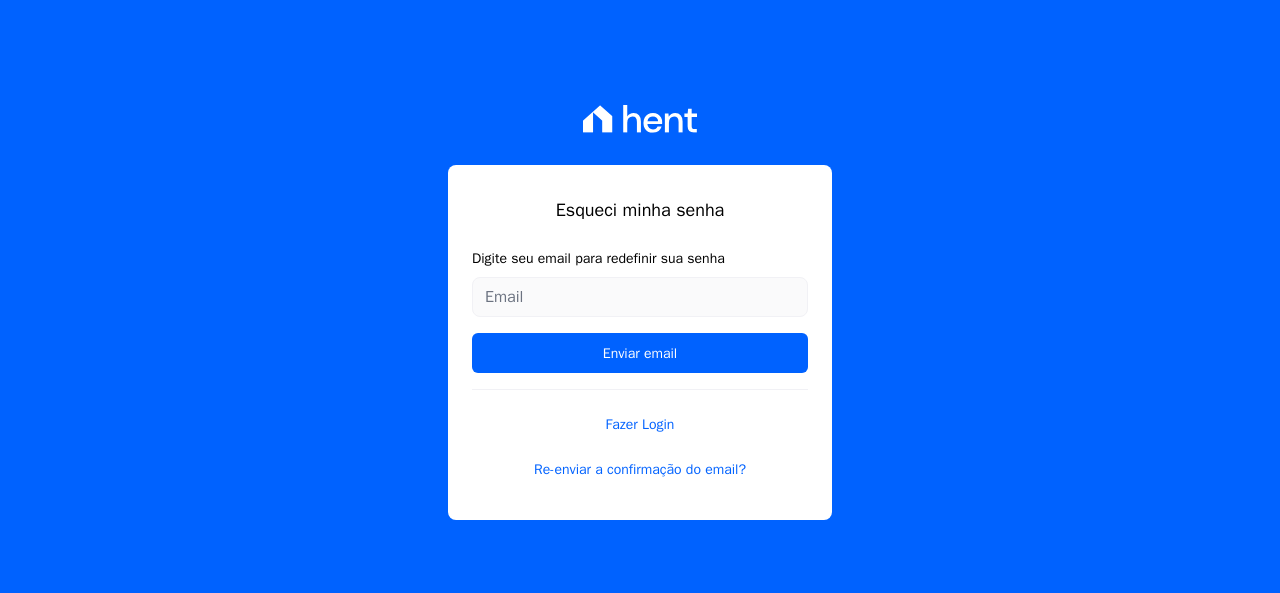 scroll, scrollTop: 0, scrollLeft: 0, axis: both 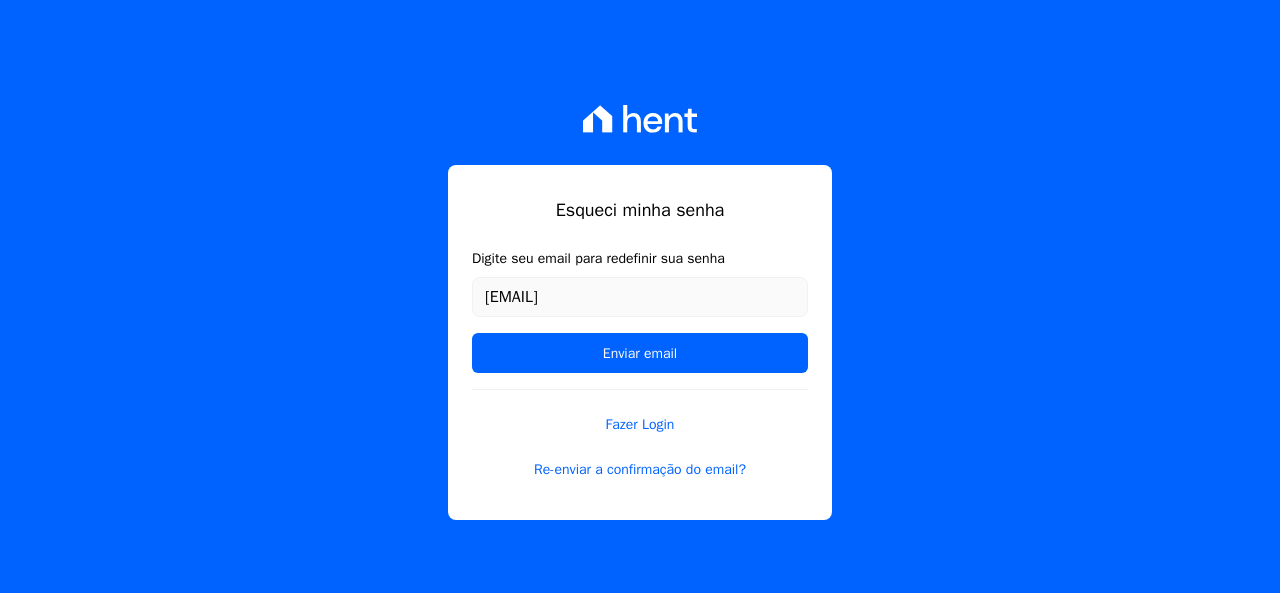 drag, startPoint x: 548, startPoint y: 299, endPoint x: 790, endPoint y: 302, distance: 242.0186 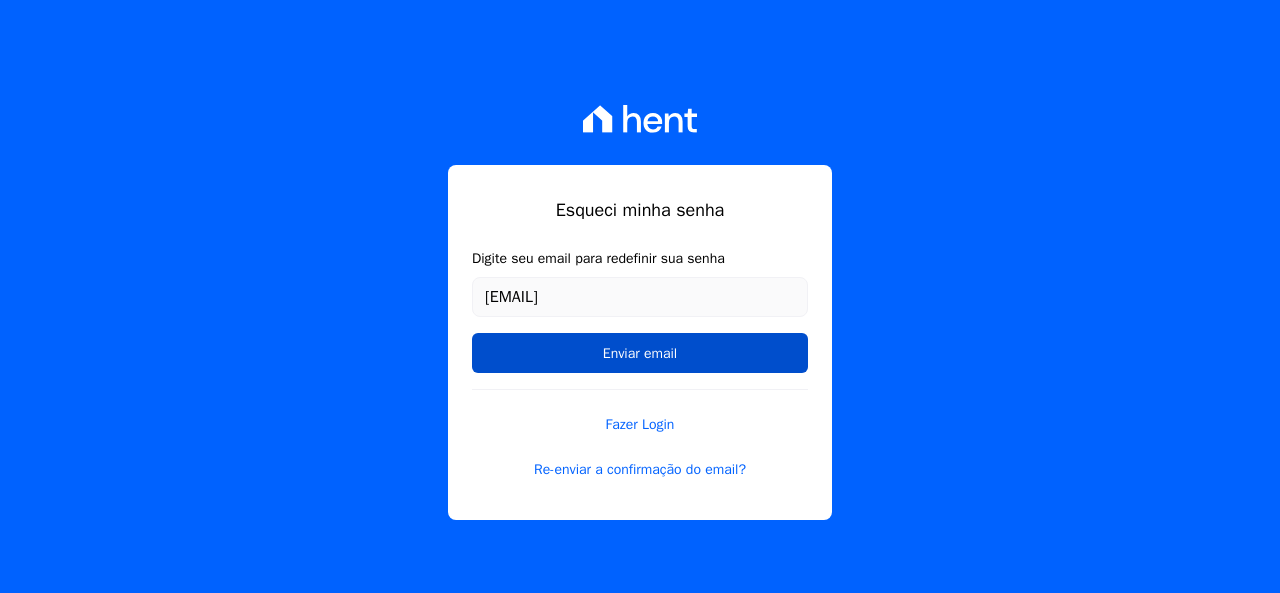 click on "Enviar email" at bounding box center [640, 353] 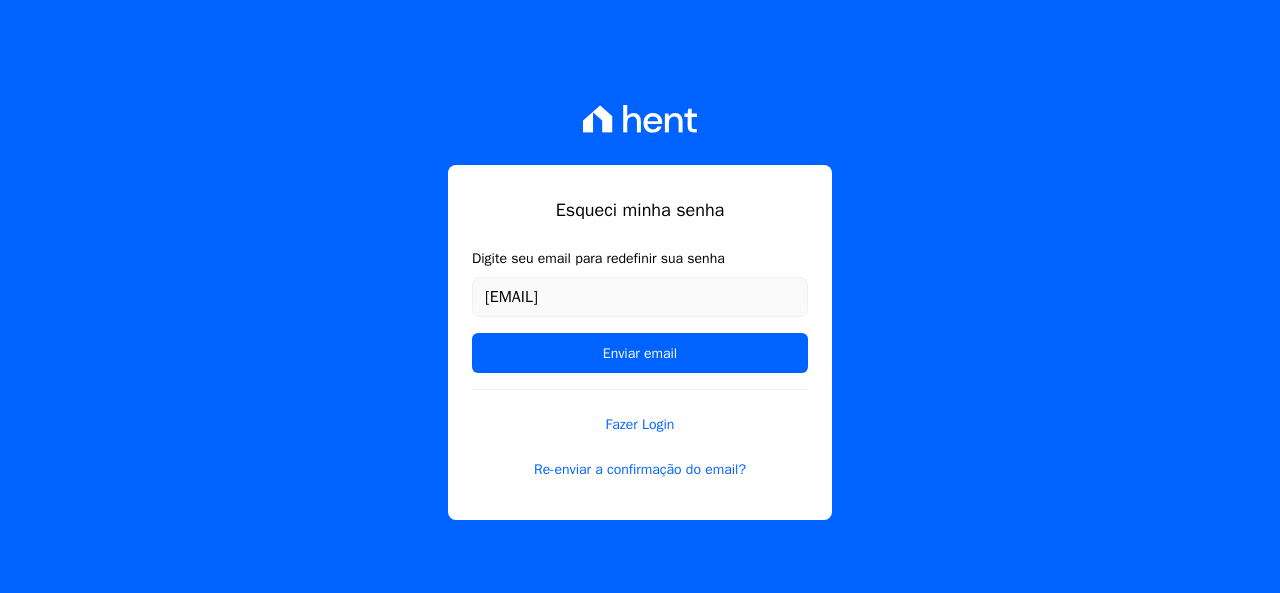 click on "Digite seu email para redefinir sua senha
[EMAIL]
Enviar email" at bounding box center (640, 318) 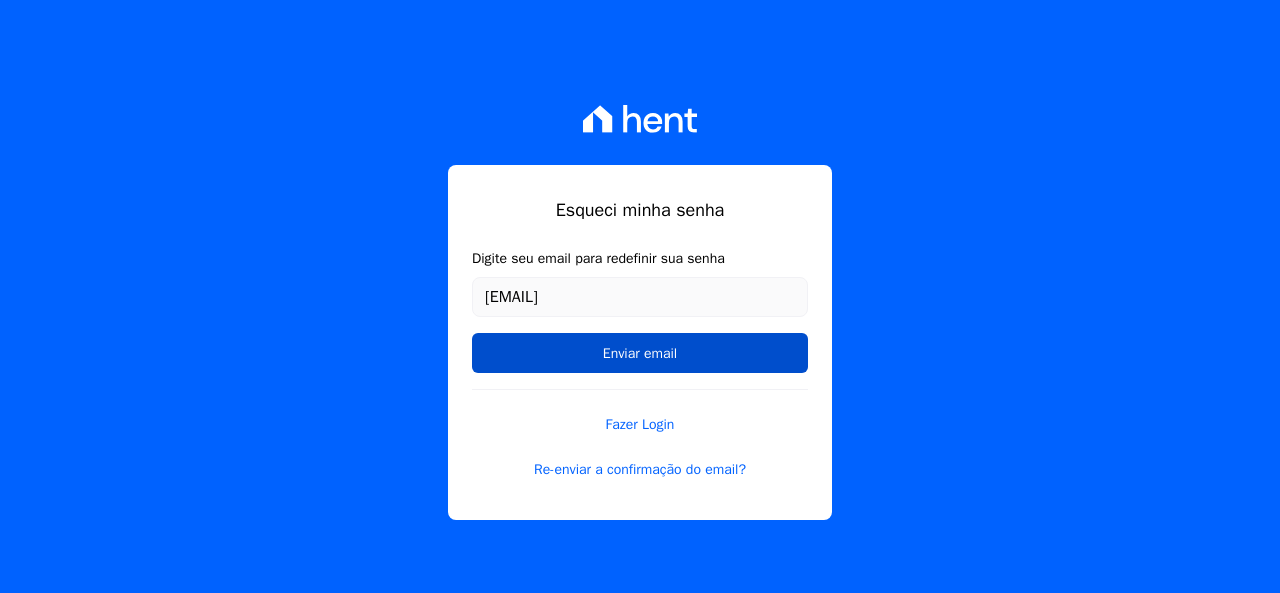click on "Enviar email" at bounding box center (640, 353) 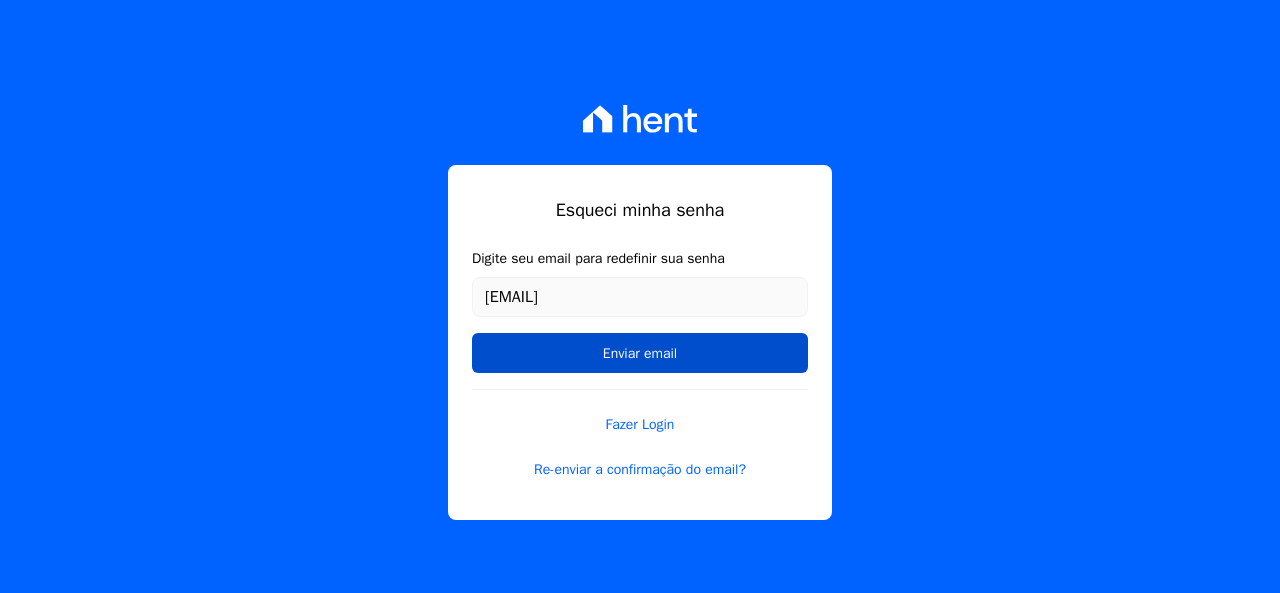 click on "Enviar email" at bounding box center (640, 353) 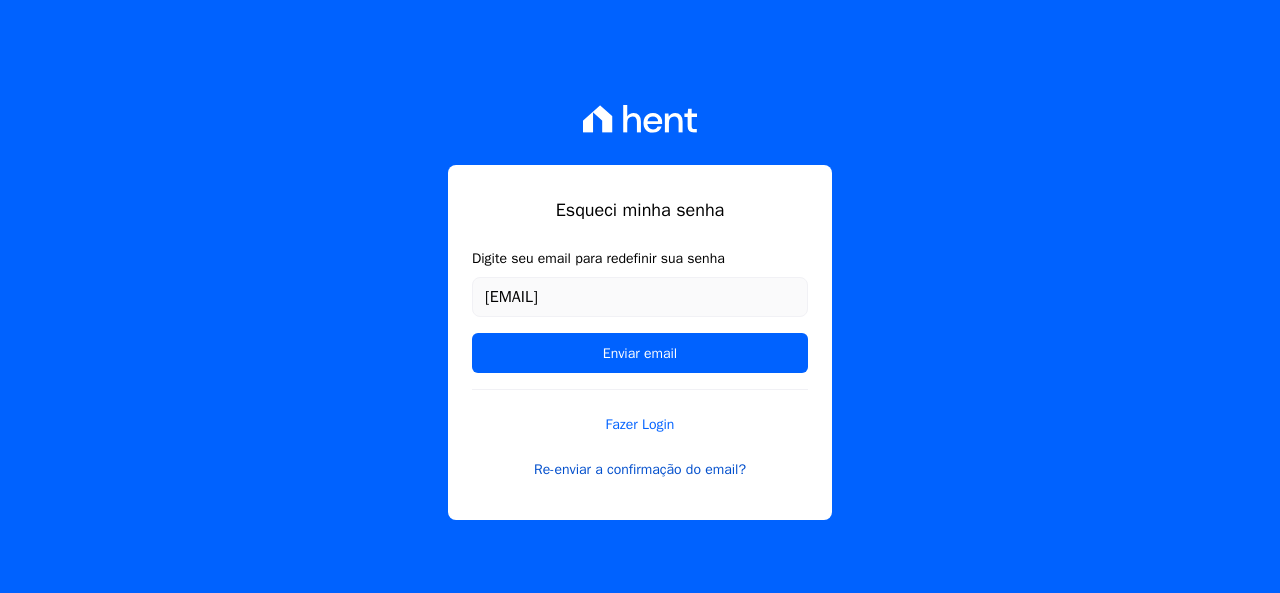 click on "Re-enviar a confirmação do email?" at bounding box center (640, 469) 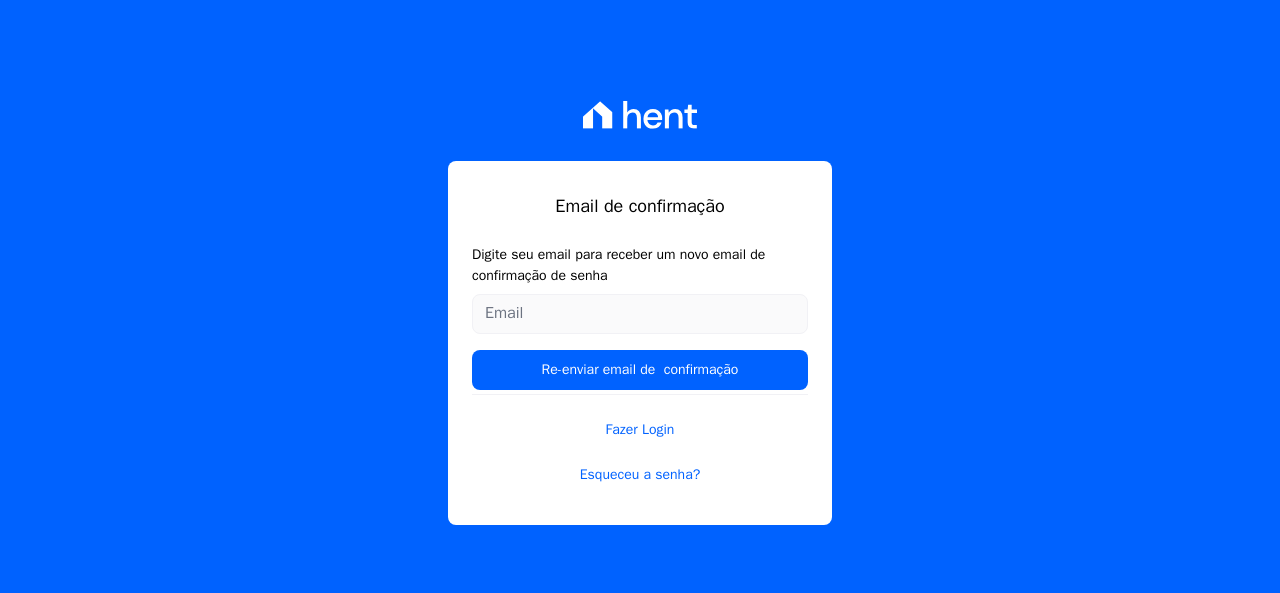 scroll, scrollTop: 0, scrollLeft: 0, axis: both 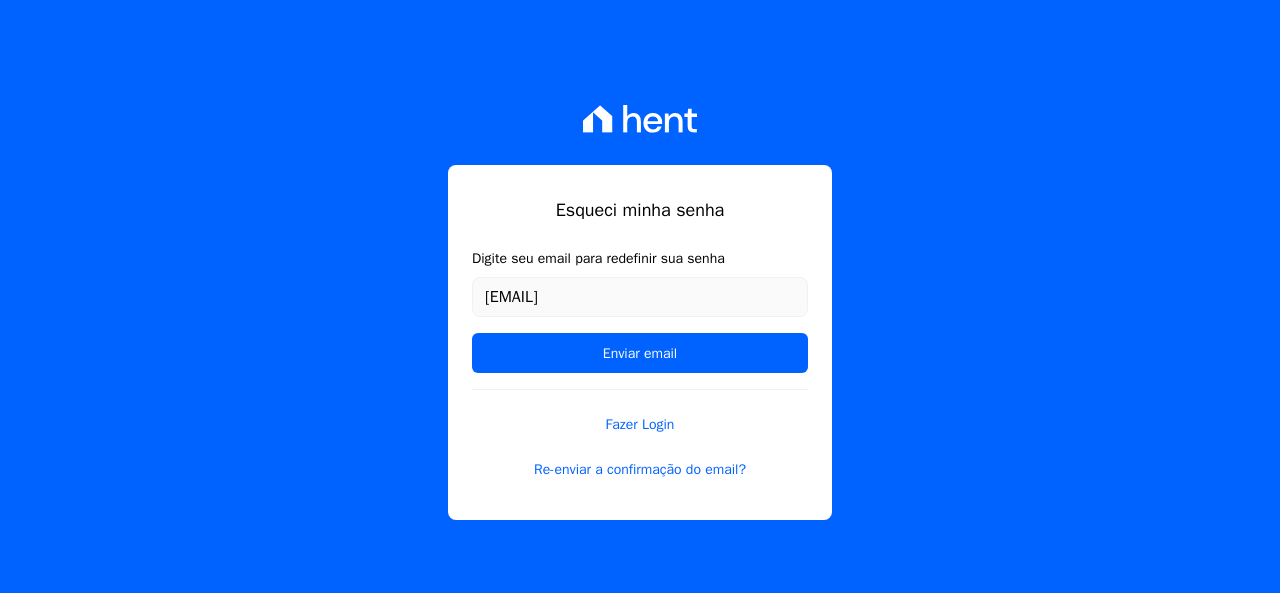 type on "p.cossich@hotmail.com" 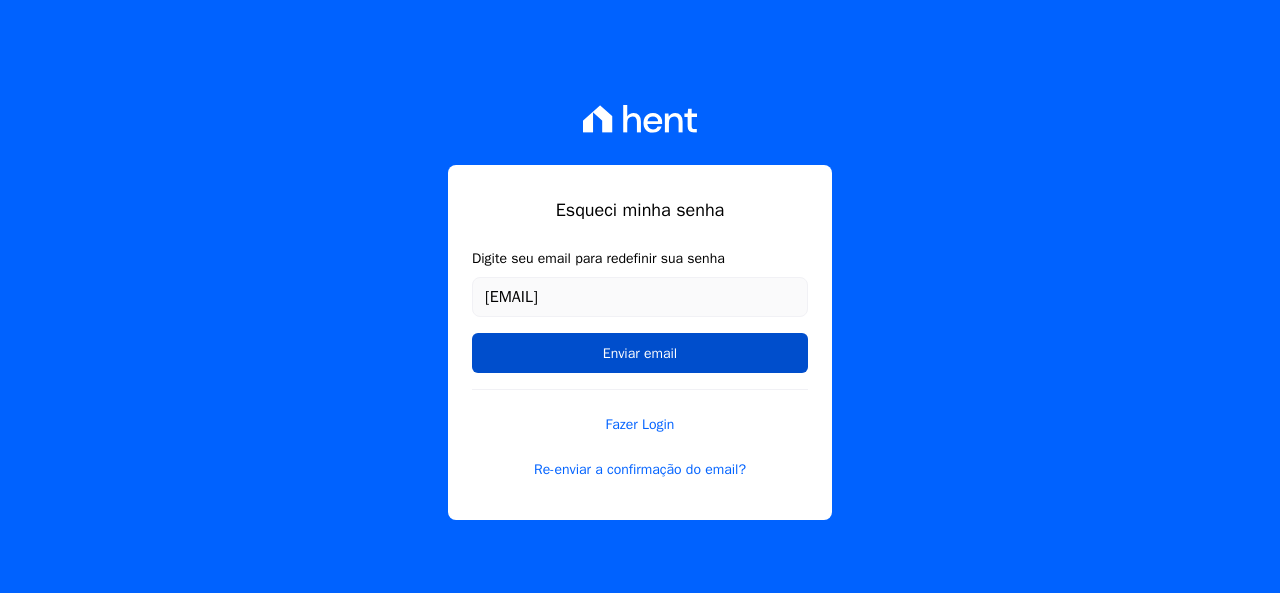 click on "Enviar email" at bounding box center [640, 353] 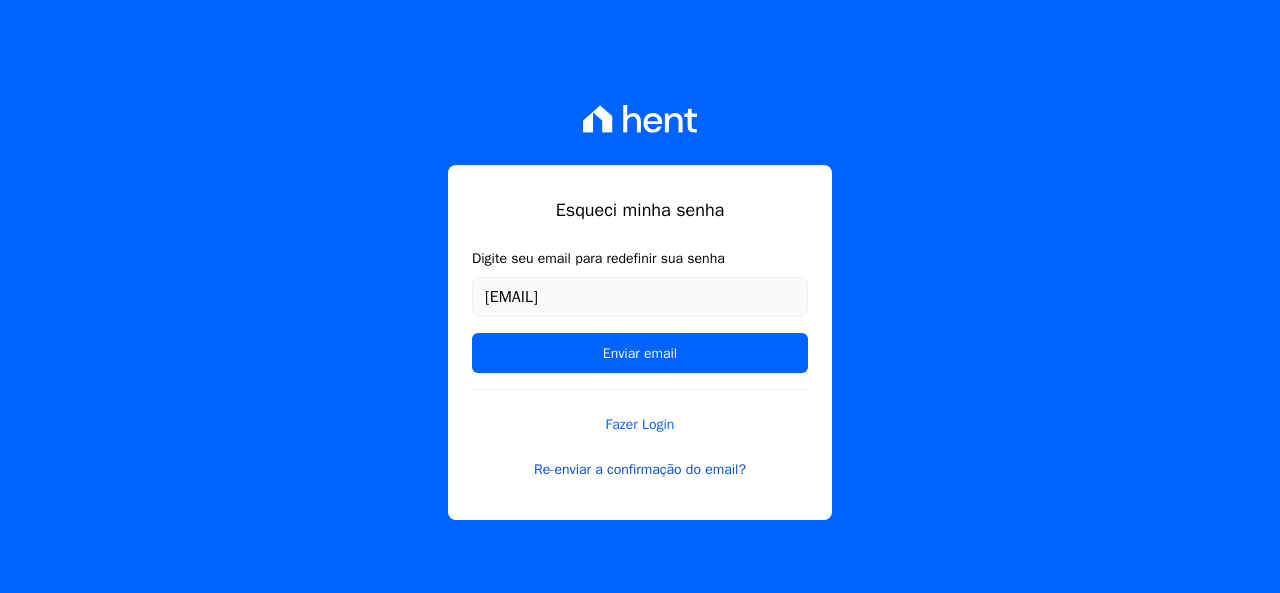 click on "Re-enviar a confirmação do email?" at bounding box center (640, 469) 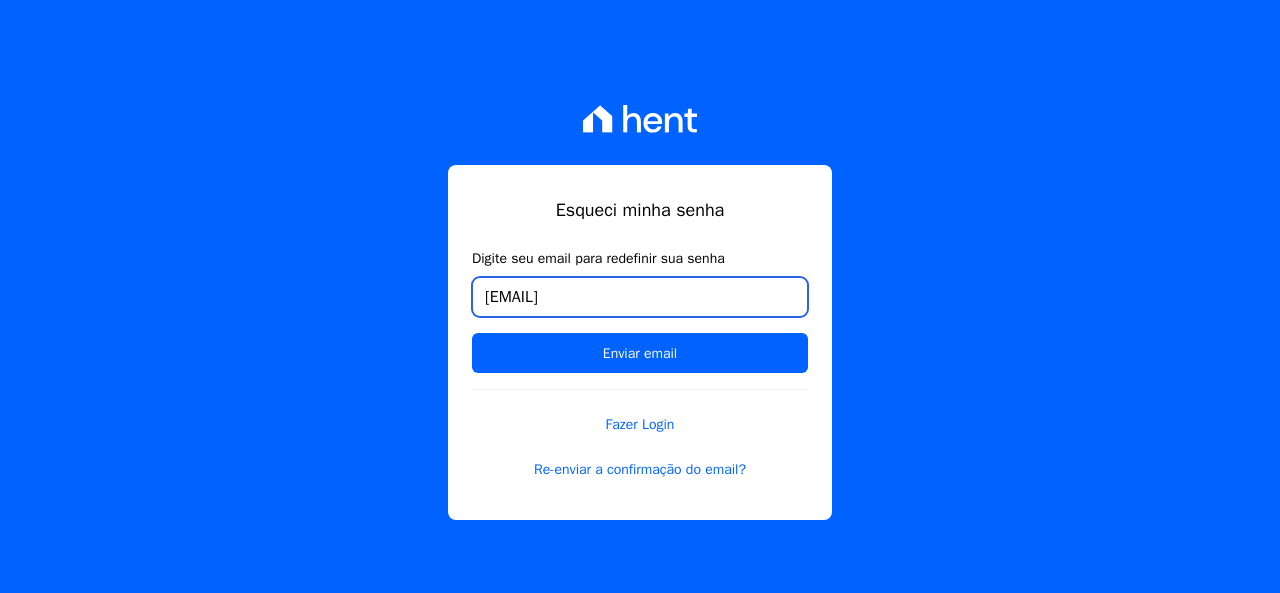 drag, startPoint x: 683, startPoint y: 301, endPoint x: 123, endPoint y: 258, distance: 561.64844 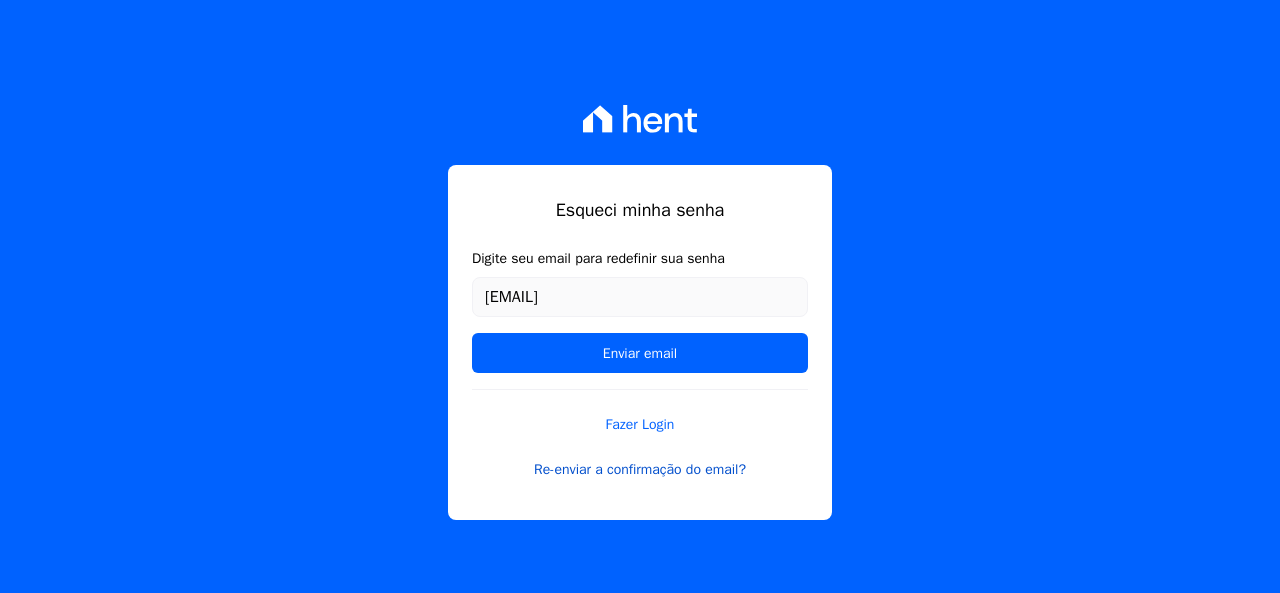 click on "Re-enviar a confirmação do email?" at bounding box center [640, 469] 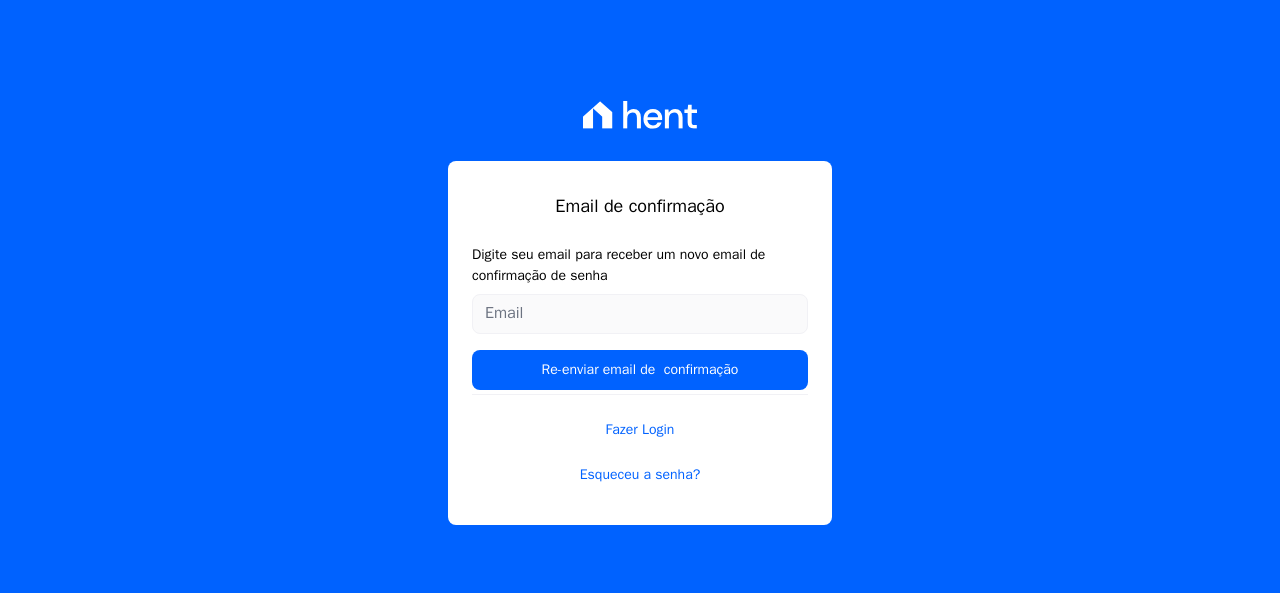 scroll, scrollTop: 0, scrollLeft: 0, axis: both 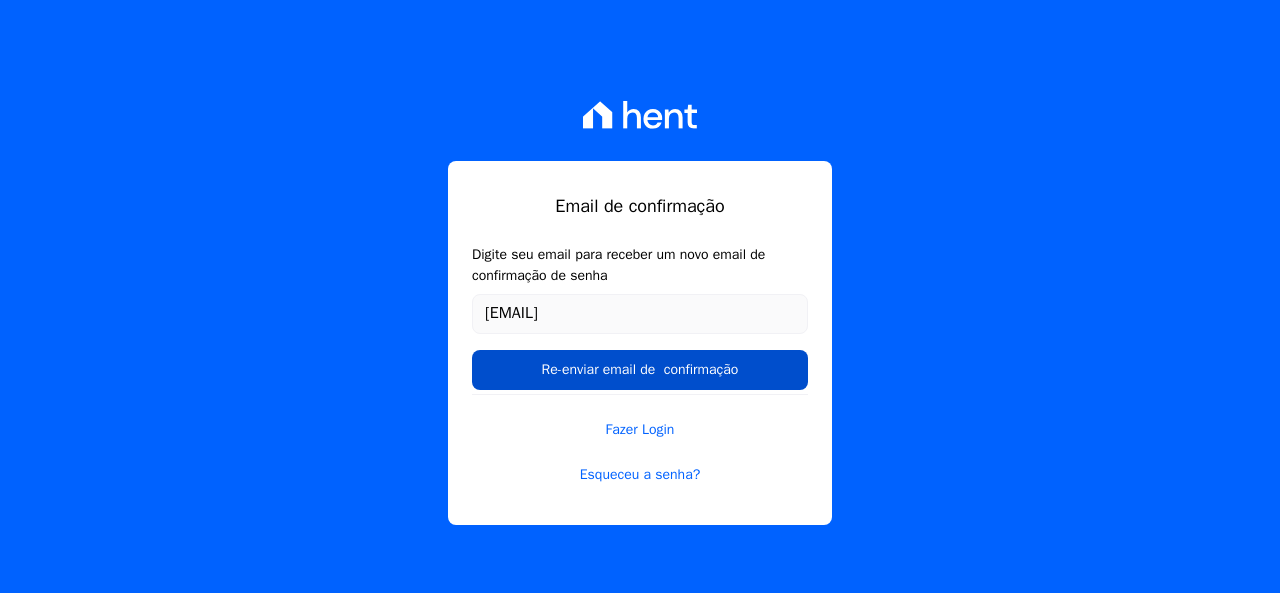 type on "[EMAIL]" 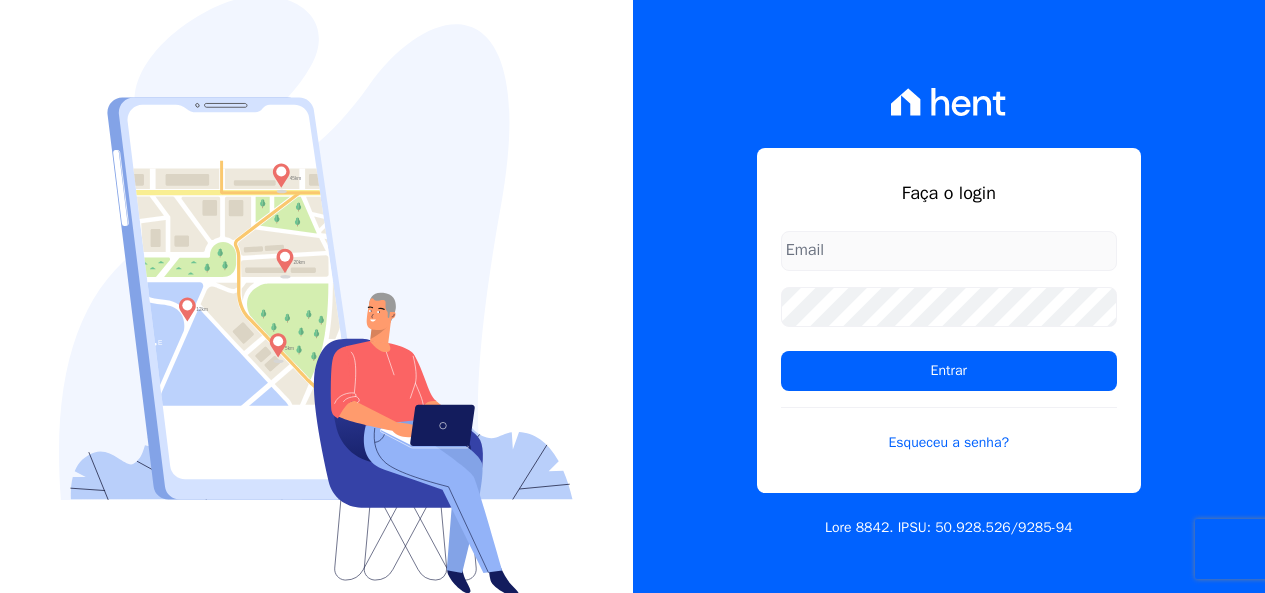 scroll, scrollTop: 0, scrollLeft: 0, axis: both 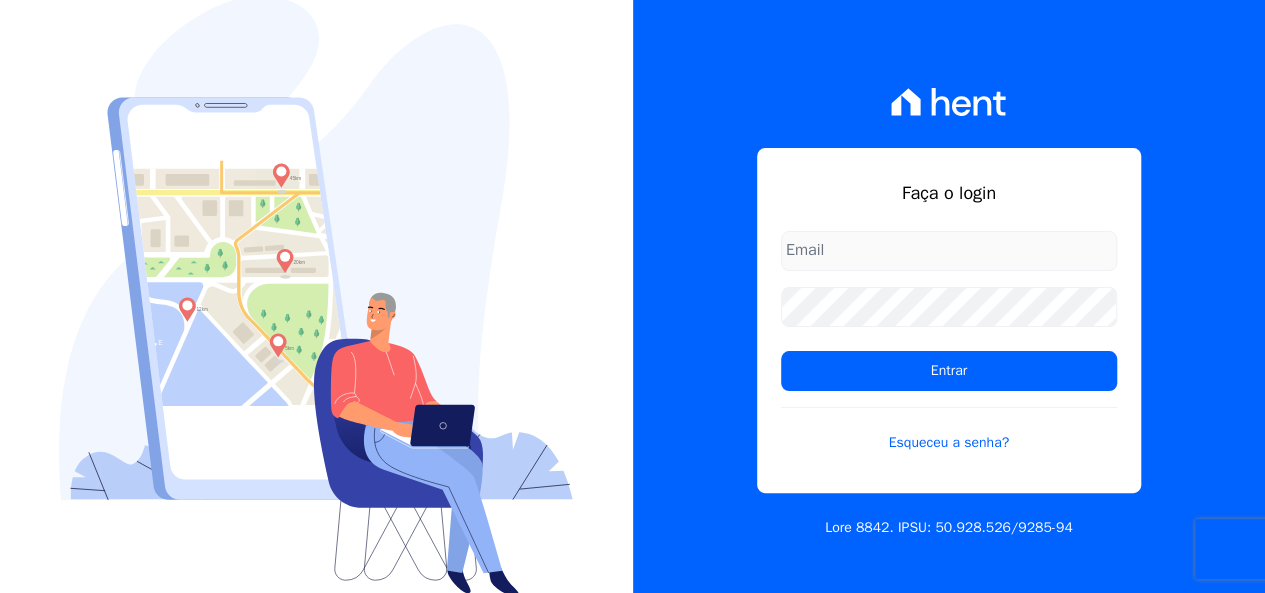 click at bounding box center [949, 251] 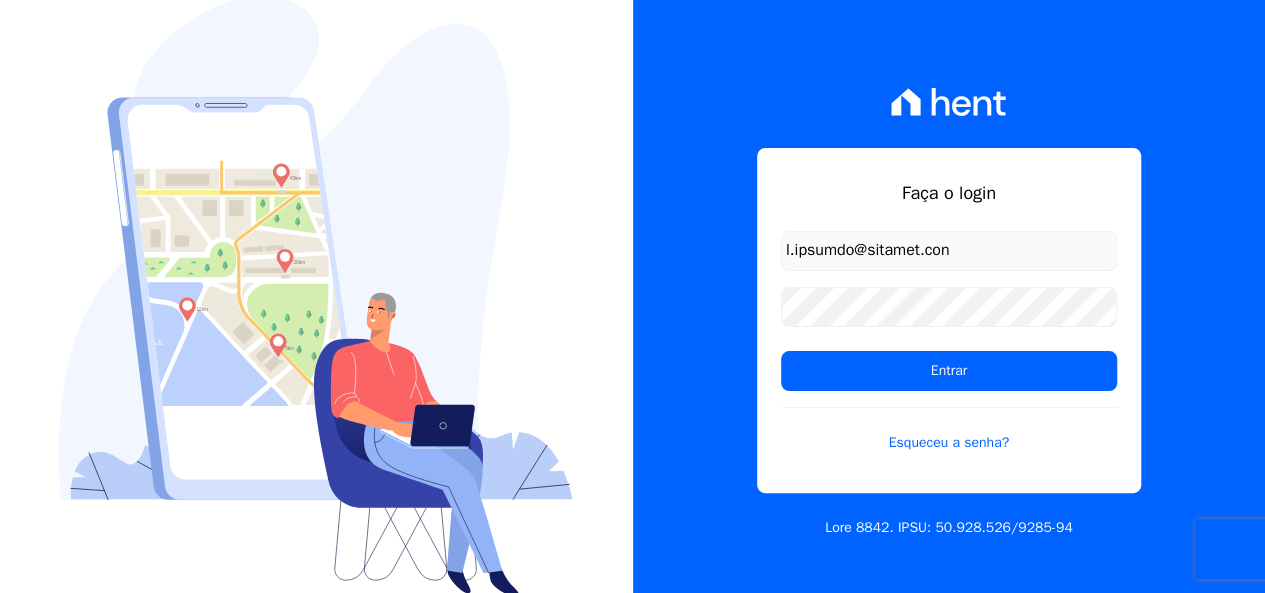 type on "l.ipsumdo@sitamet.con" 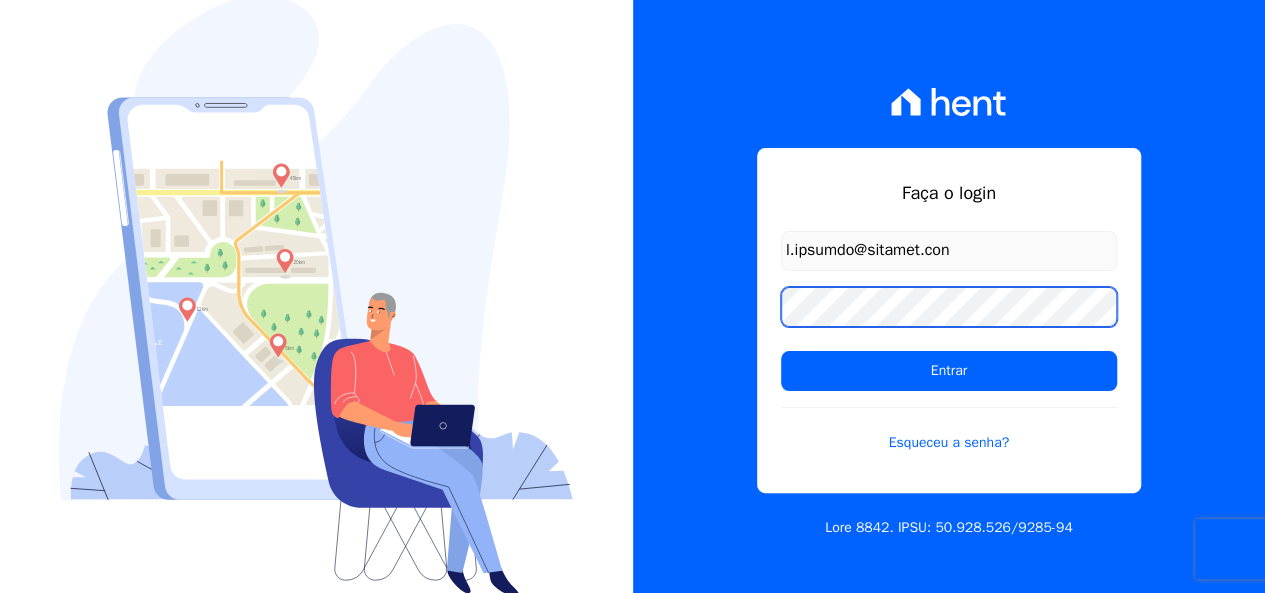 click on "Entrar" at bounding box center [949, 371] 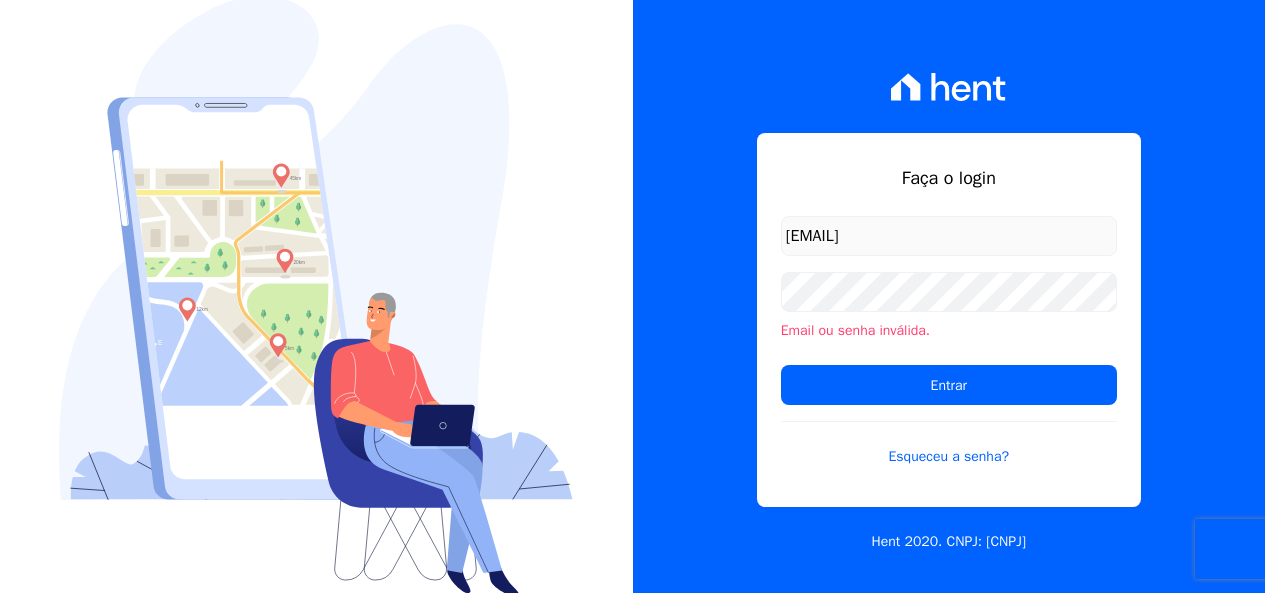 scroll, scrollTop: 0, scrollLeft: 0, axis: both 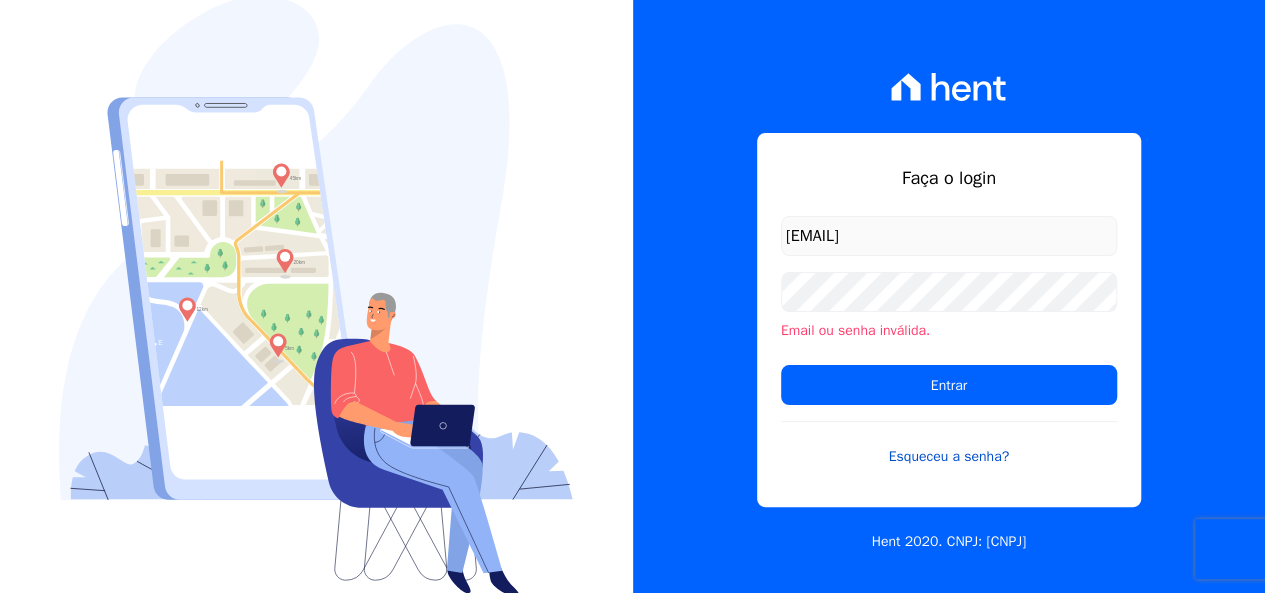 click on "Esqueceu a senha?" at bounding box center (949, 444) 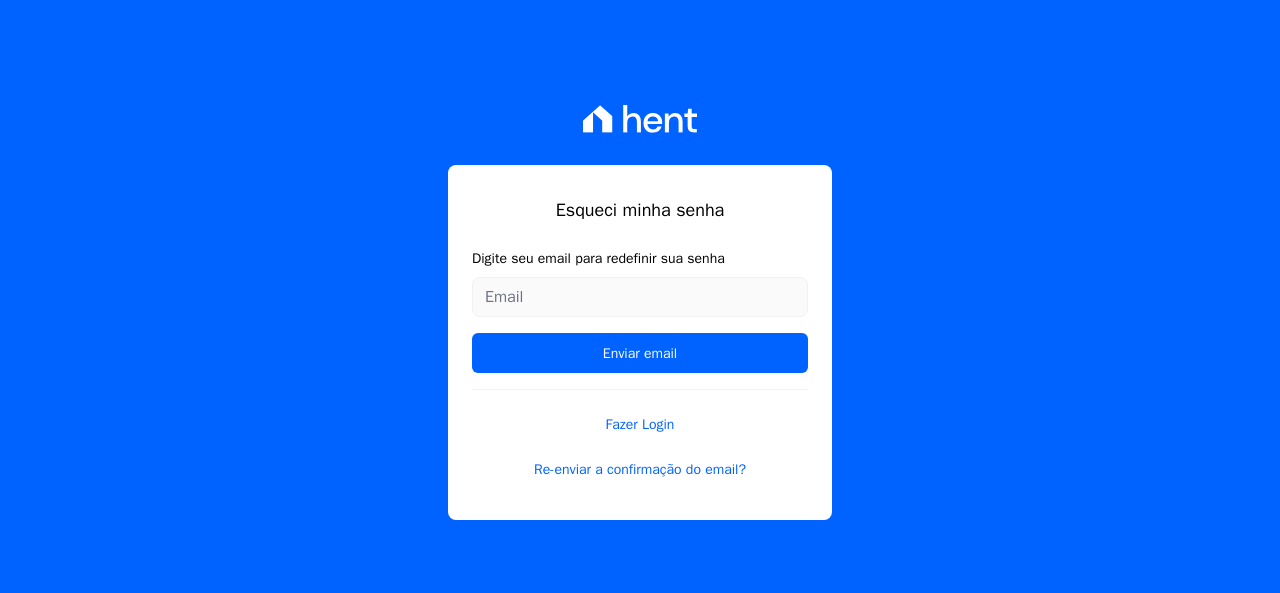scroll, scrollTop: 0, scrollLeft: 0, axis: both 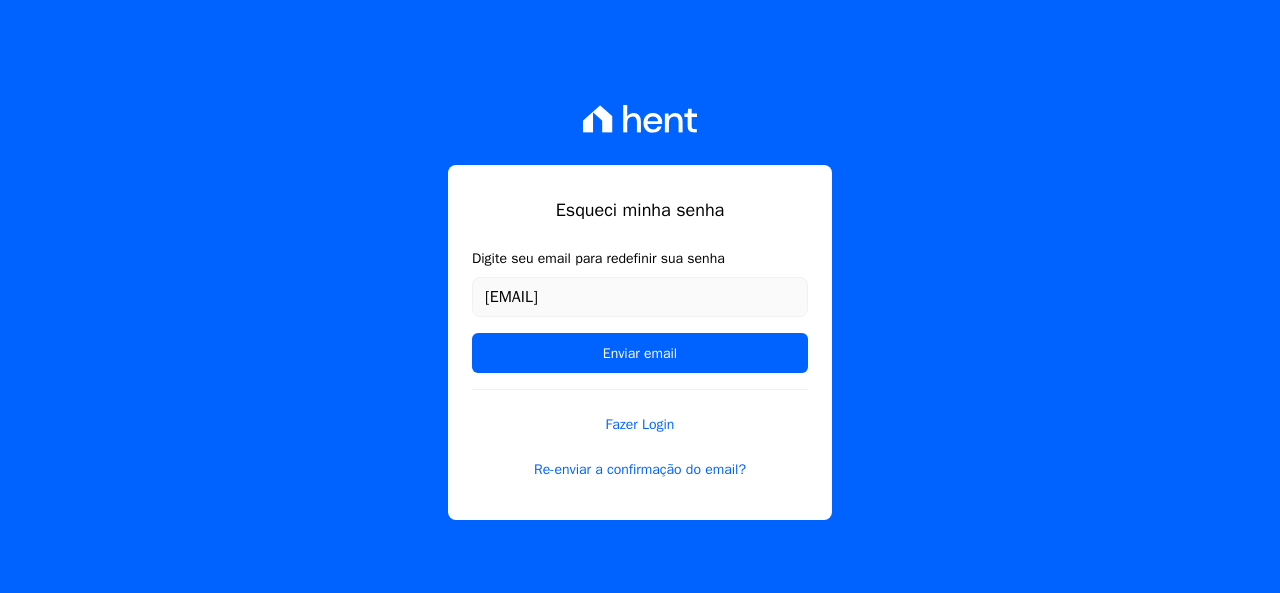 type on "[EMAIL]" 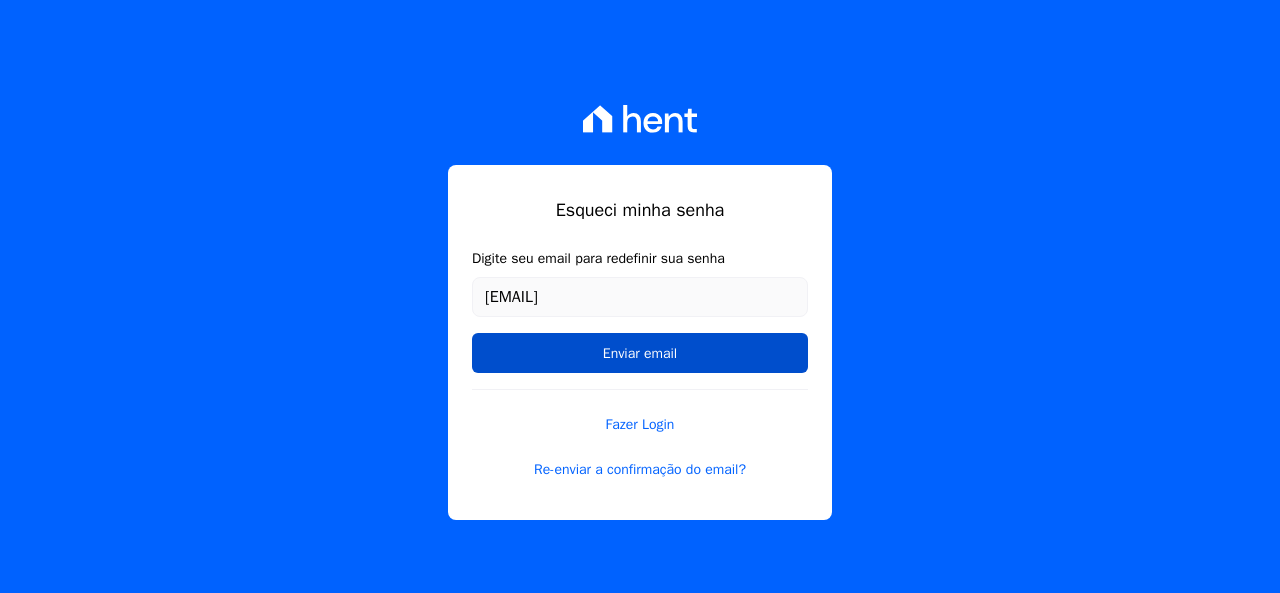 click on "Enviar email" at bounding box center [640, 353] 